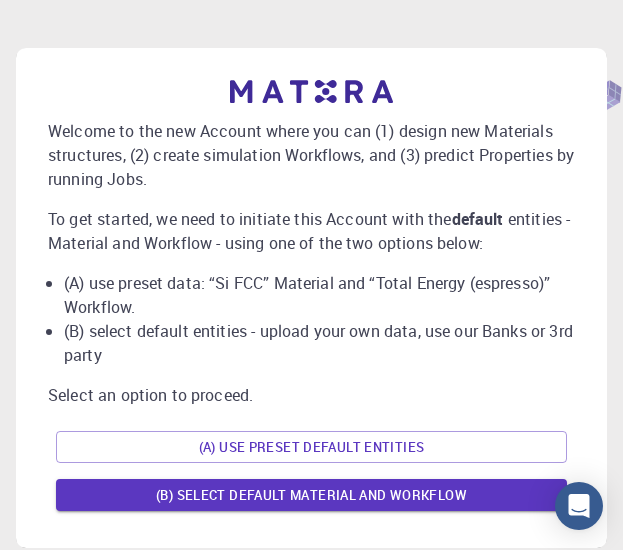 scroll, scrollTop: 0, scrollLeft: 0, axis: both 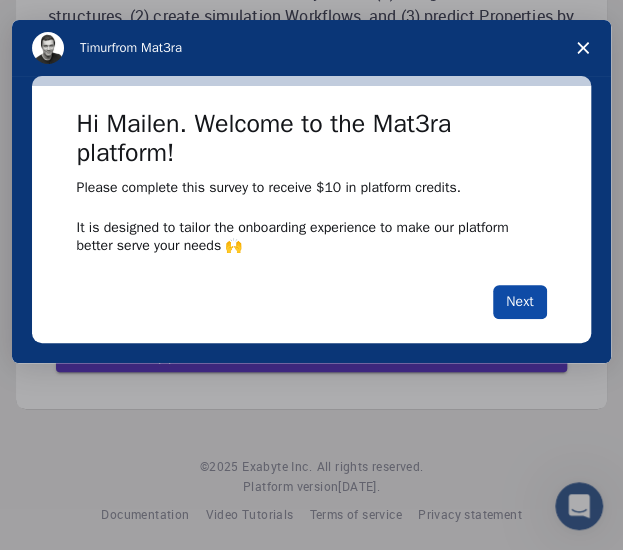 click on "Next" at bounding box center [519, 302] 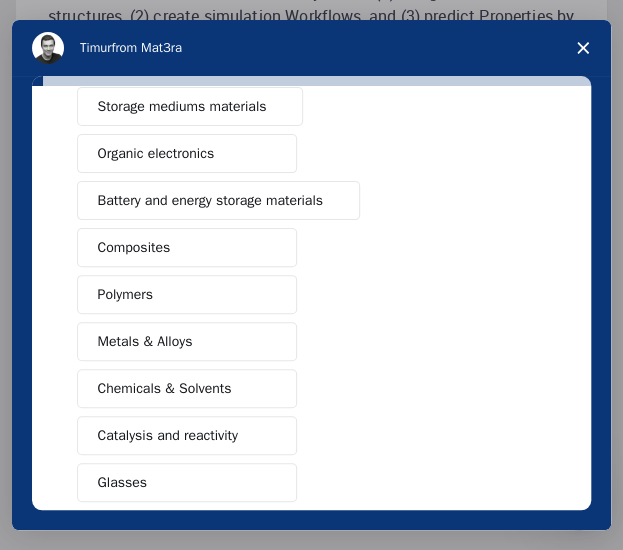 scroll, scrollTop: 196, scrollLeft: 0, axis: vertical 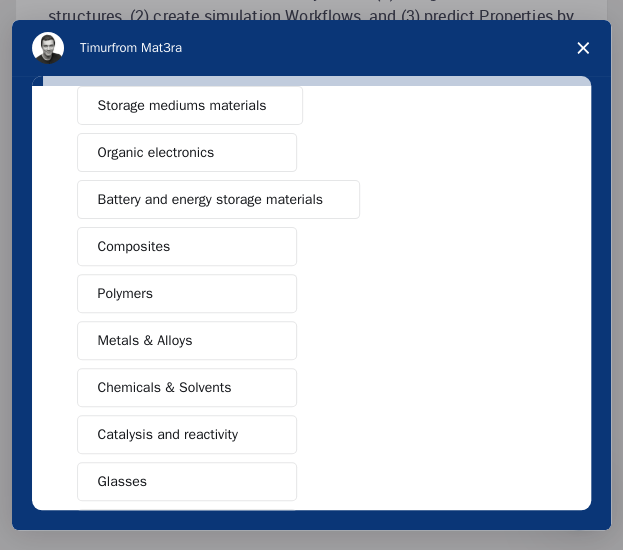 click on "Polymers" at bounding box center [187, 293] 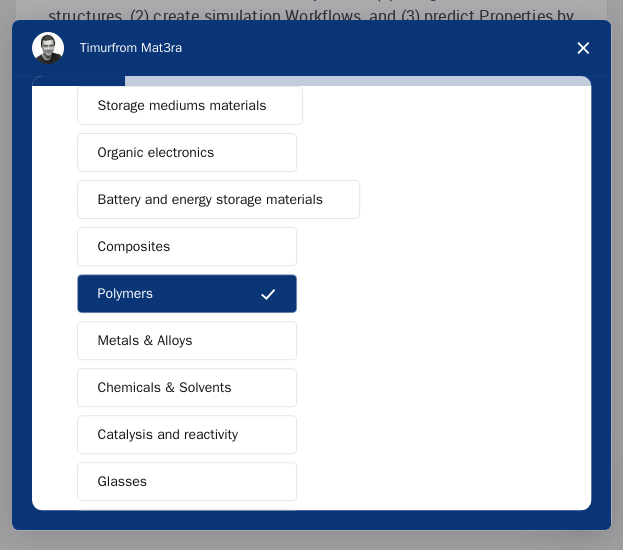 click on "Chemicals & Solvents" at bounding box center (187, 387) 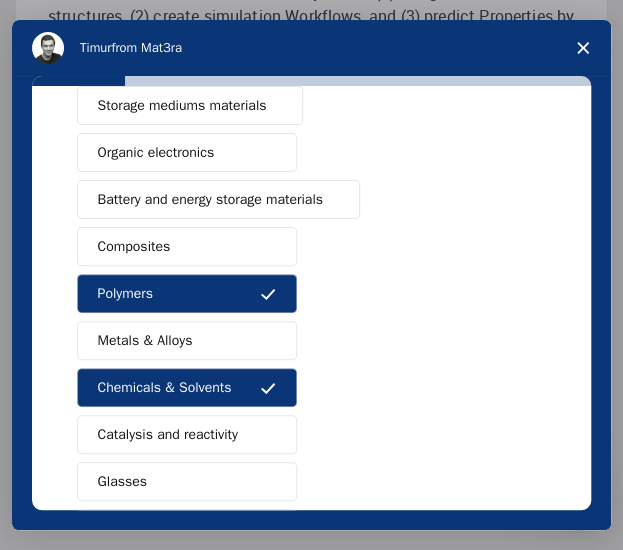 scroll, scrollTop: 319, scrollLeft: 0, axis: vertical 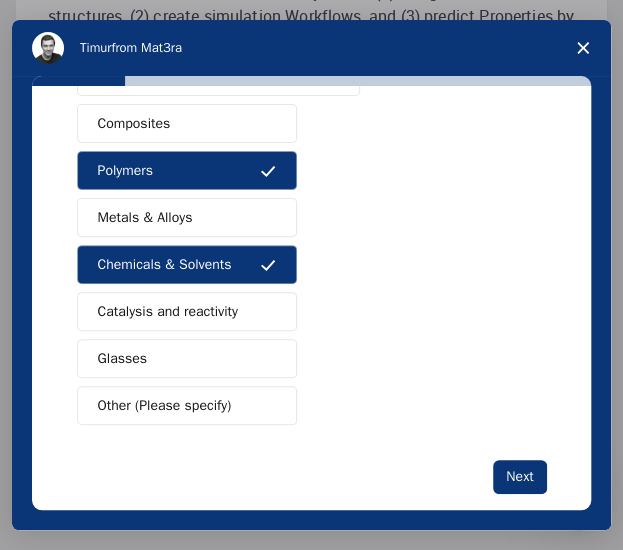 click on "Catalysis and reactivity" at bounding box center (187, 311) 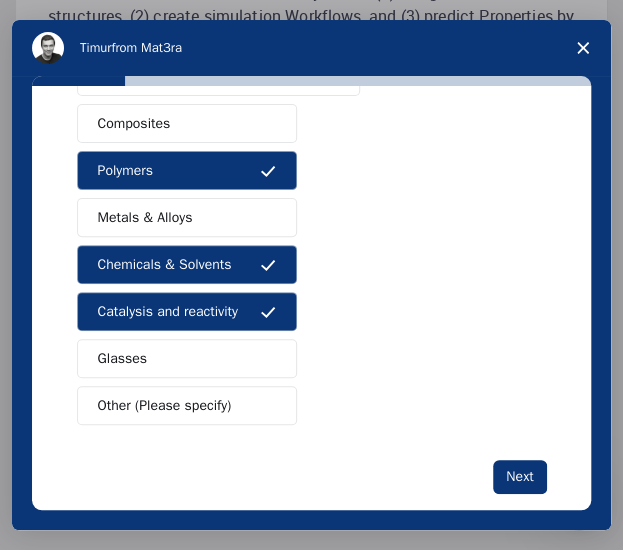 click on "Chemicals & Solvents" at bounding box center (187, 264) 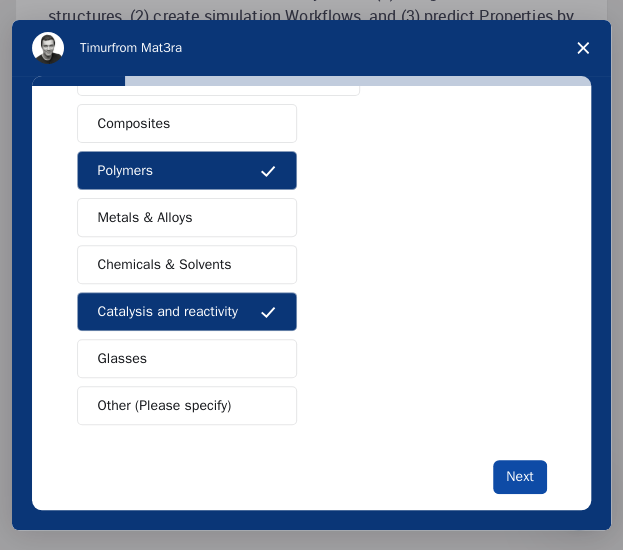 click on "Next" at bounding box center (519, 477) 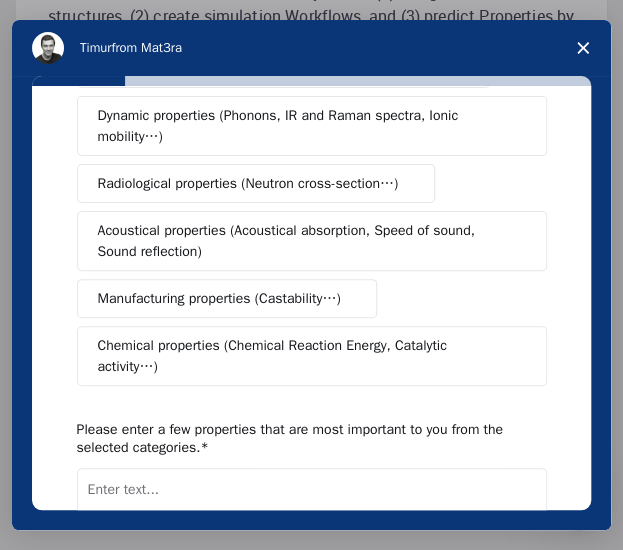 scroll, scrollTop: 0, scrollLeft: 0, axis: both 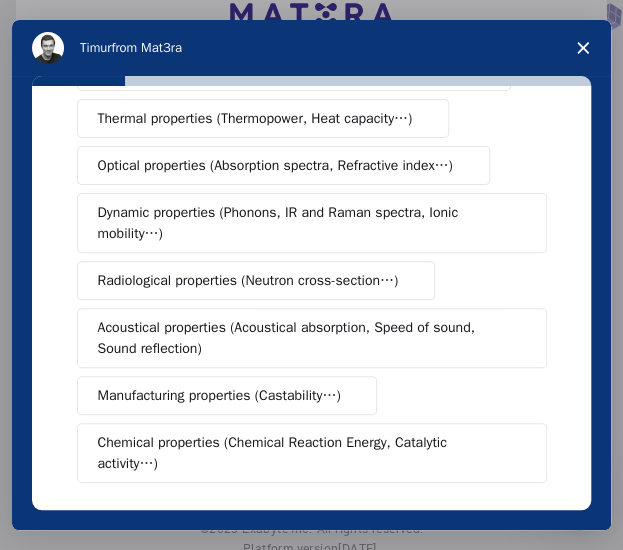 click on "Chemical properties (Chemical Reaction Energy, Catalytic activity…)" at bounding box center [304, 453] 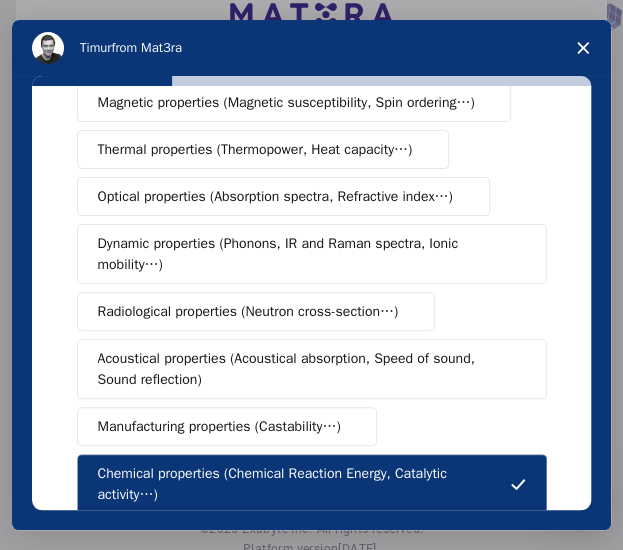 scroll, scrollTop: 424, scrollLeft: 0, axis: vertical 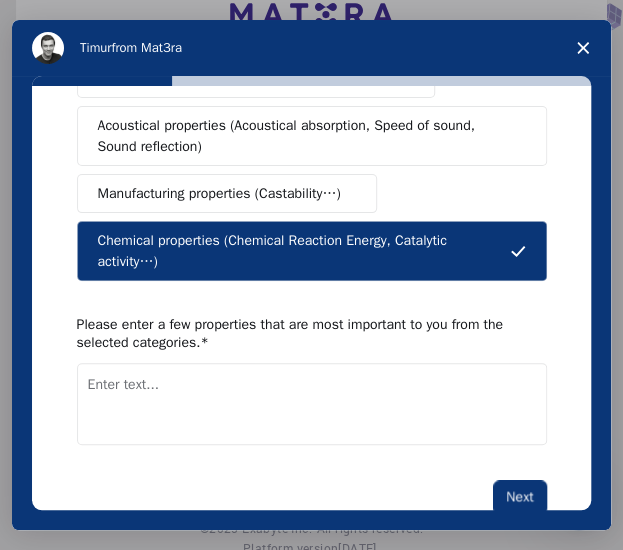 click at bounding box center (312, 404) 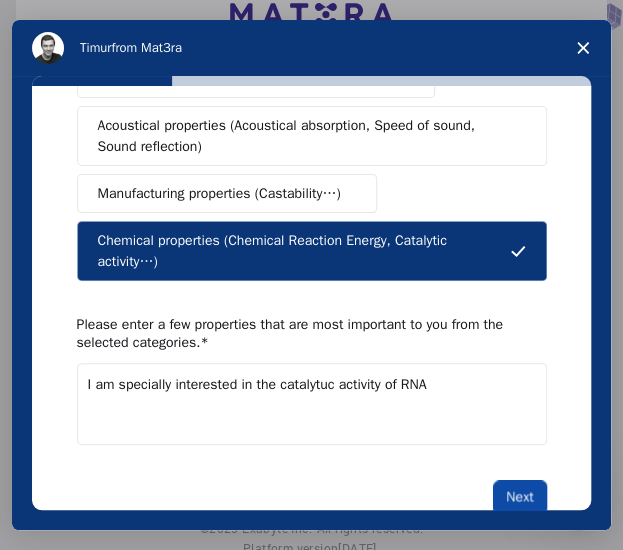type on "I am specially interested in the catalytuc activity of RNA" 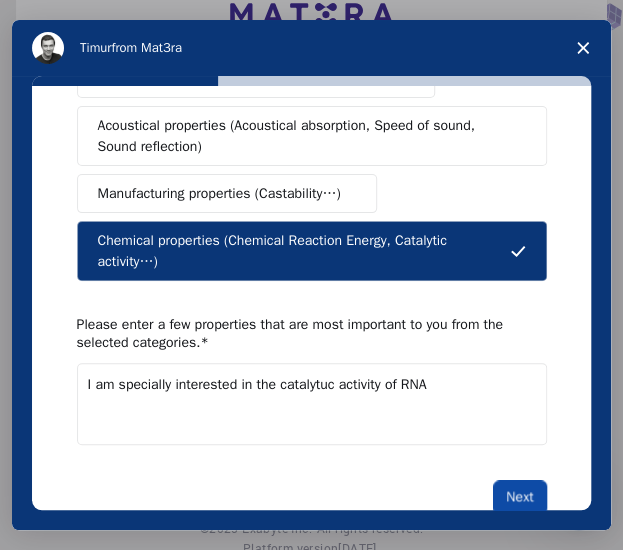 click on "Next" at bounding box center [519, 497] 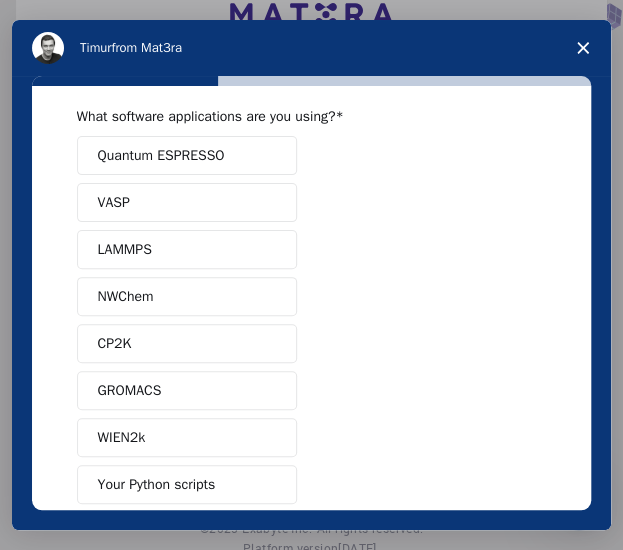 scroll, scrollTop: 0, scrollLeft: 0, axis: both 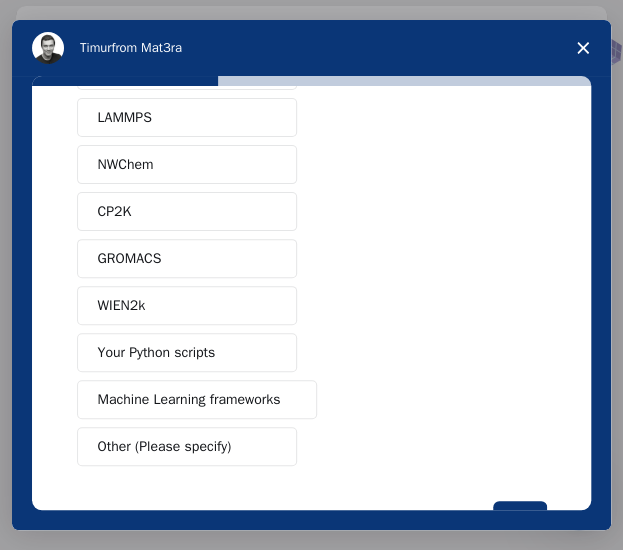 click on "Your Python scripts" at bounding box center (187, 352) 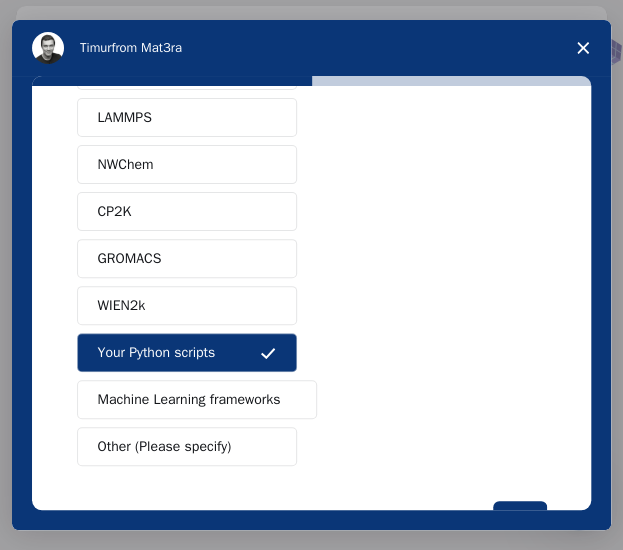 scroll, scrollTop: 176, scrollLeft: 0, axis: vertical 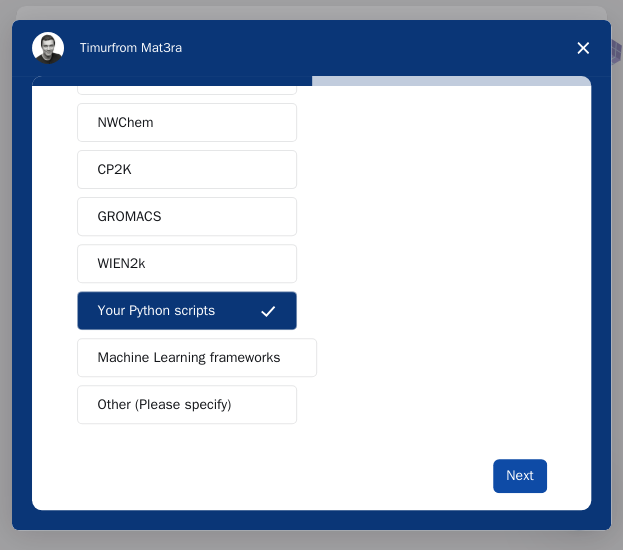 click on "Next" at bounding box center (519, 476) 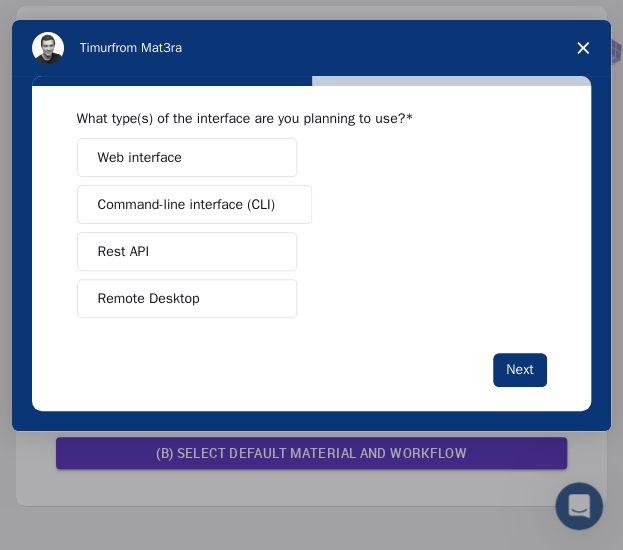 scroll, scrollTop: 0, scrollLeft: 0, axis: both 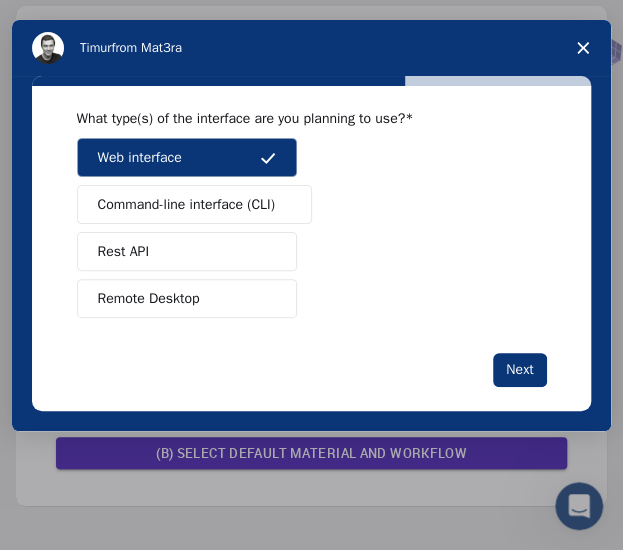 click at bounding box center [268, 299] 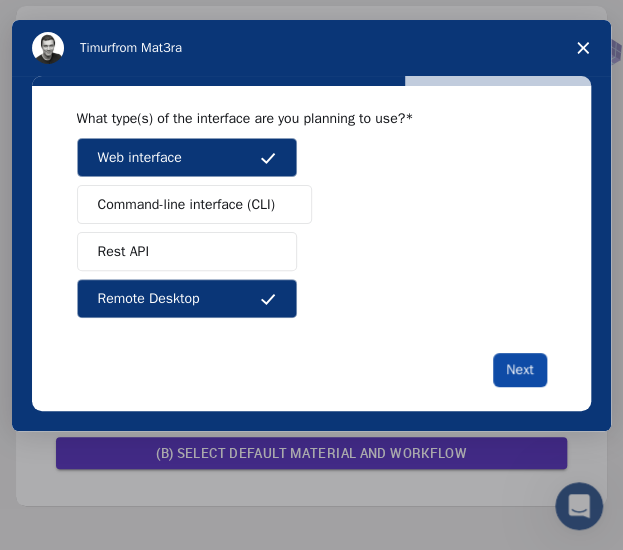 click on "Next" at bounding box center (519, 370) 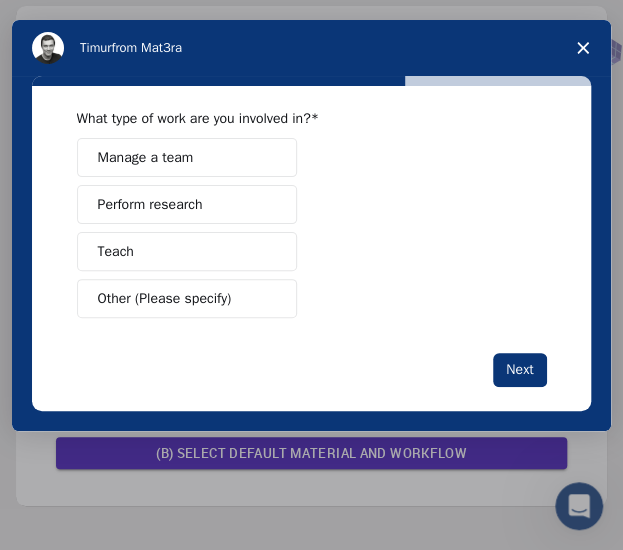 click on "Manage a team" at bounding box center (146, 157) 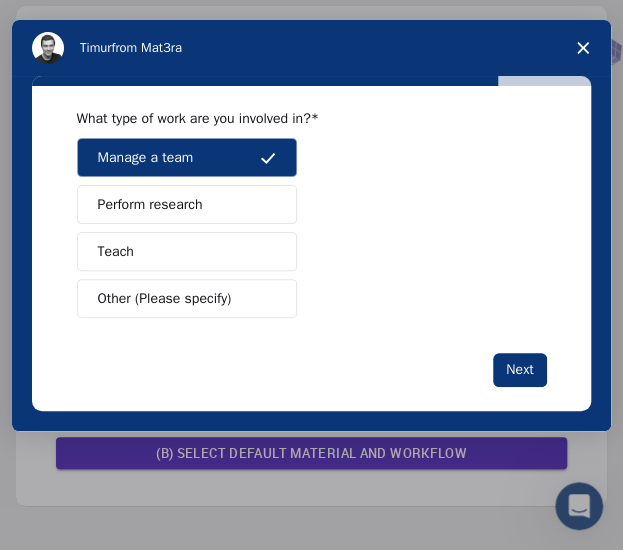 click on "Perform research" at bounding box center [150, 204] 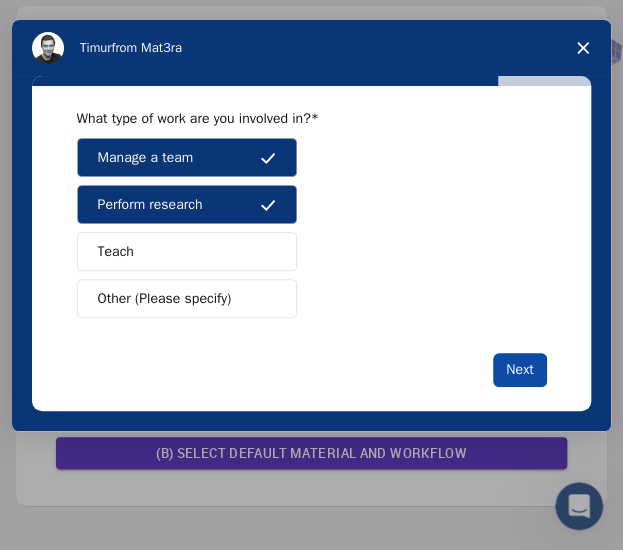 click on "Next" at bounding box center (519, 370) 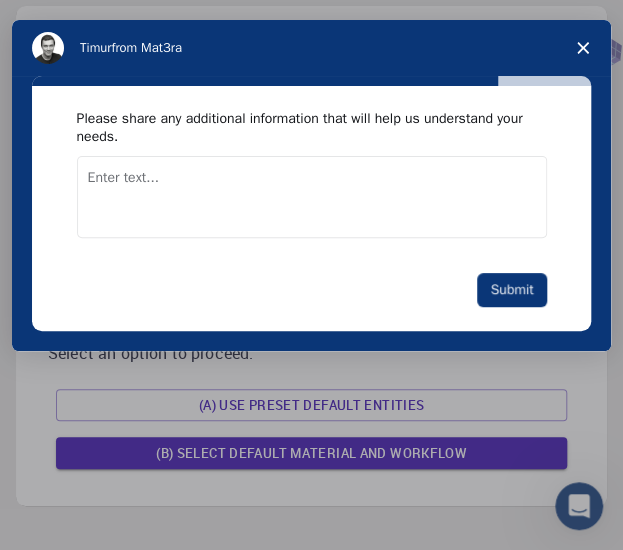 click at bounding box center (312, 197) 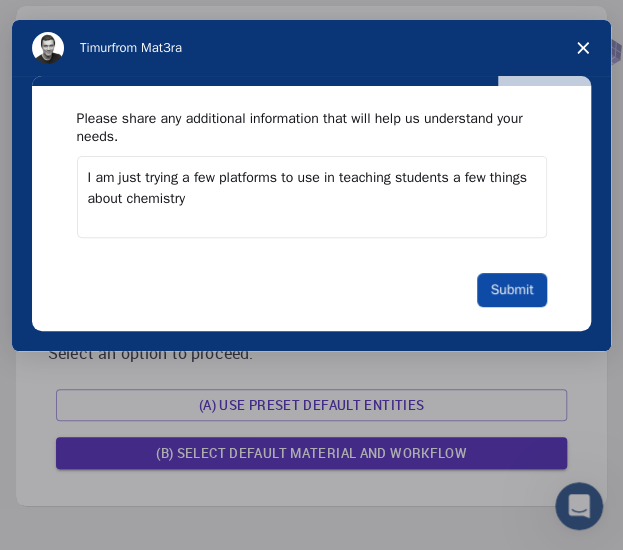 type on "I am just trying a few platforms to use in teaching students a few things about chemistry" 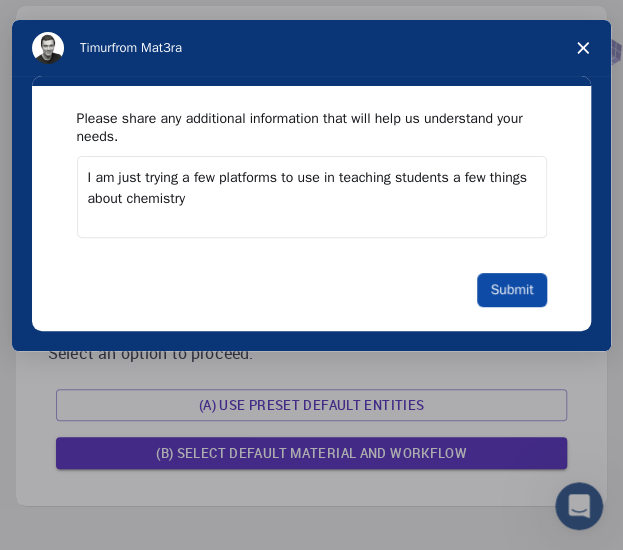 click on "Submit" at bounding box center [511, 290] 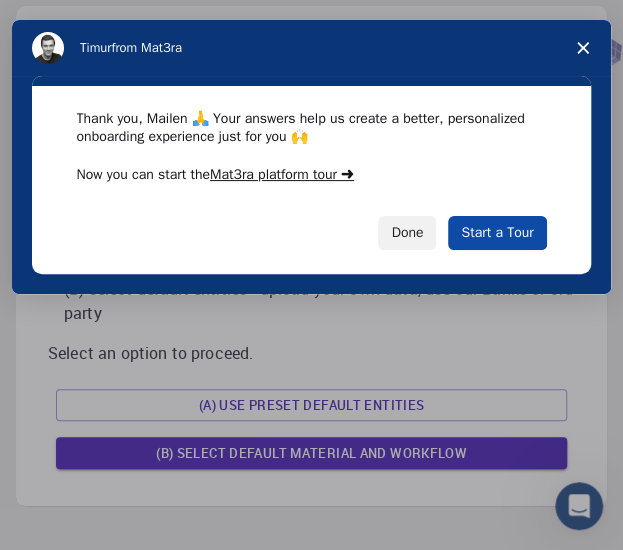click on "Start a Tour" at bounding box center (497, 233) 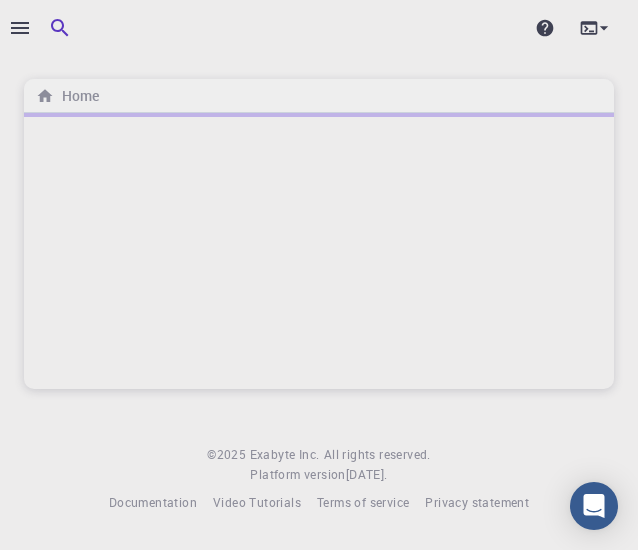 scroll, scrollTop: 0, scrollLeft: 0, axis: both 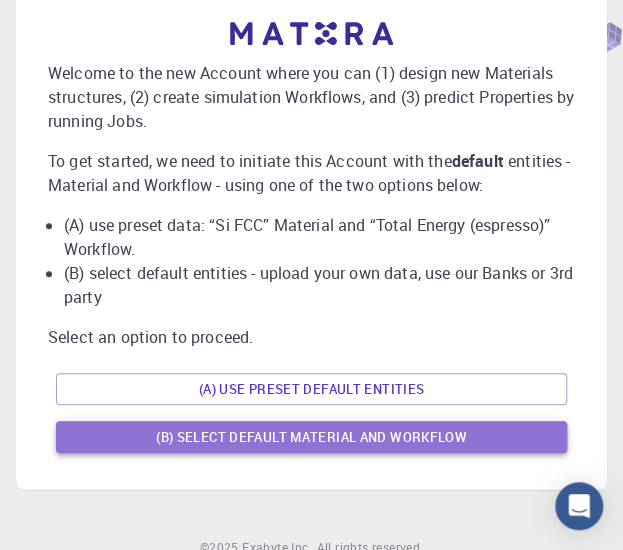 click on "(B) Select default material and workflow" at bounding box center (311, 437) 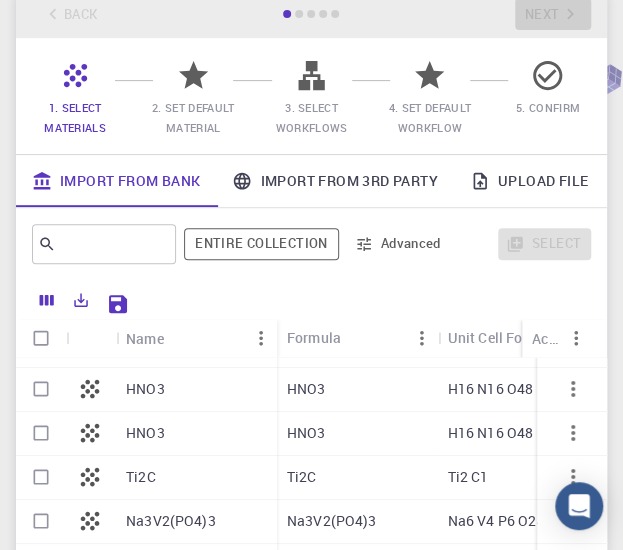 scroll, scrollTop: 0, scrollLeft: 0, axis: both 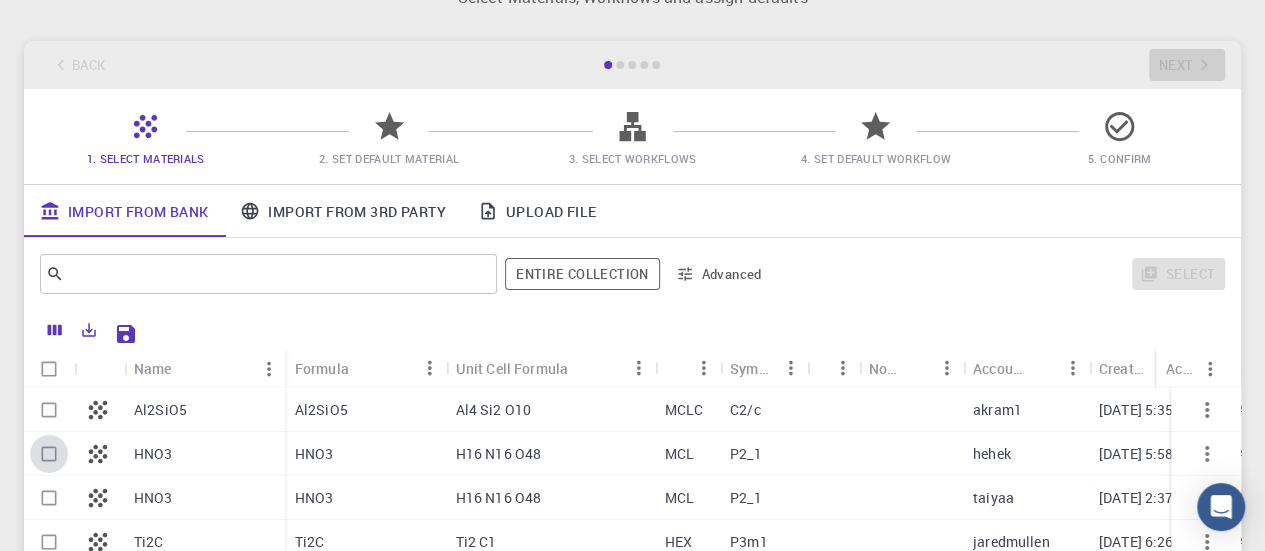 click at bounding box center (49, 454) 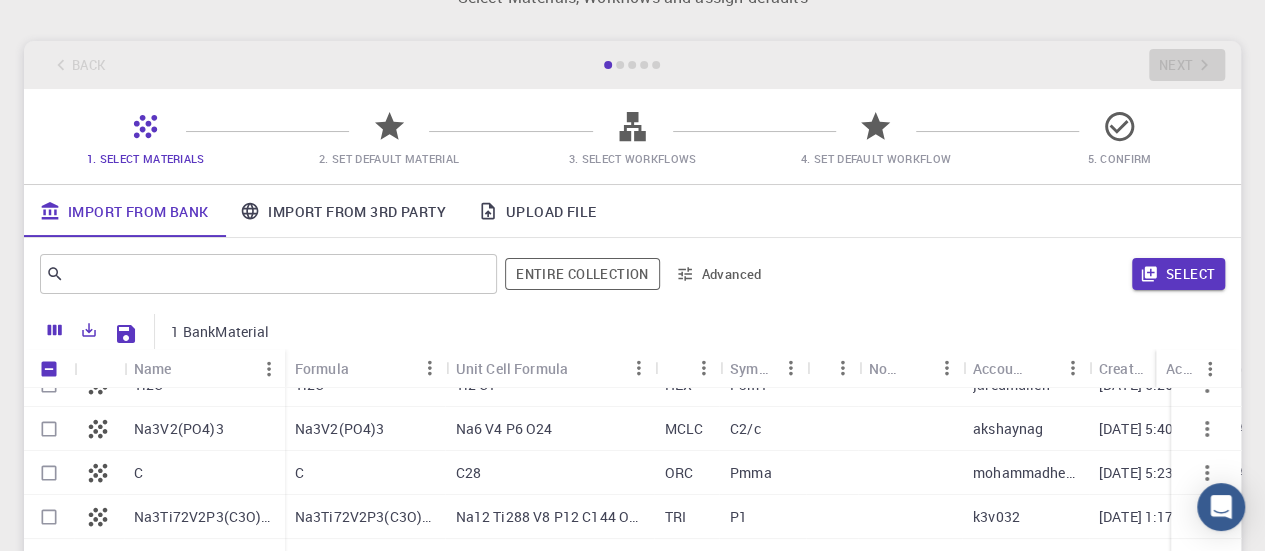 scroll, scrollTop: 159, scrollLeft: 0, axis: vertical 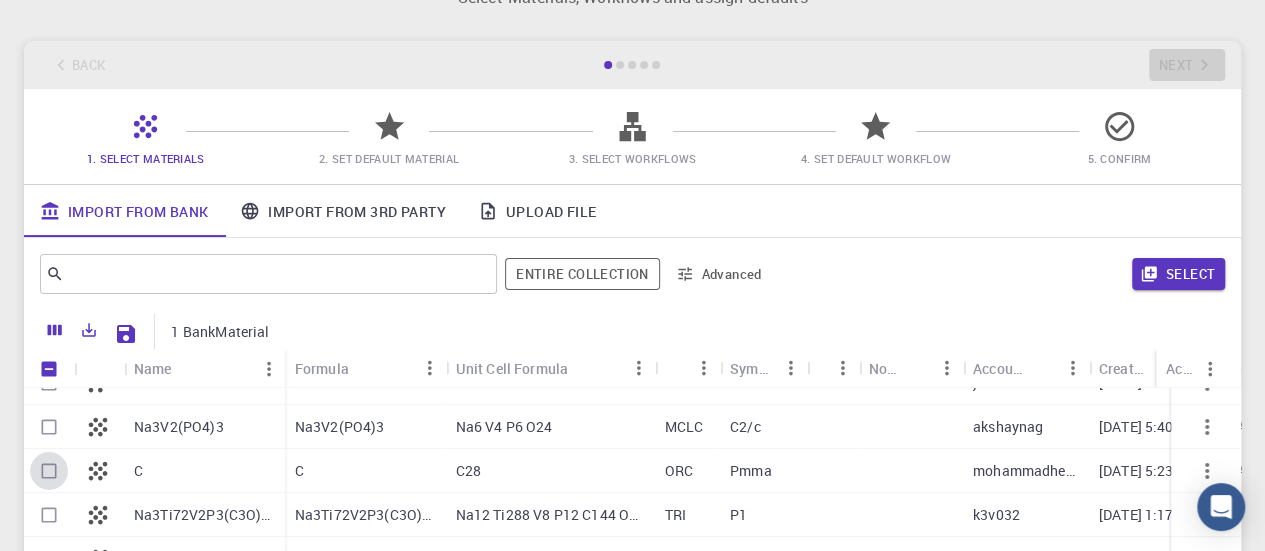 click at bounding box center [49, 471] 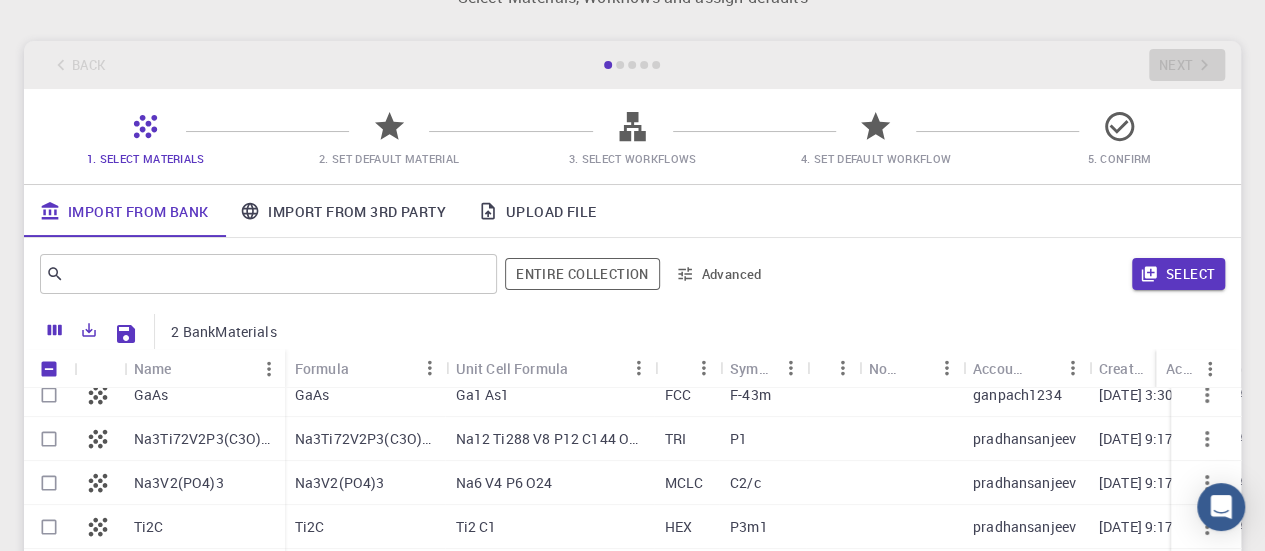 scroll, scrollTop: 301, scrollLeft: 0, axis: vertical 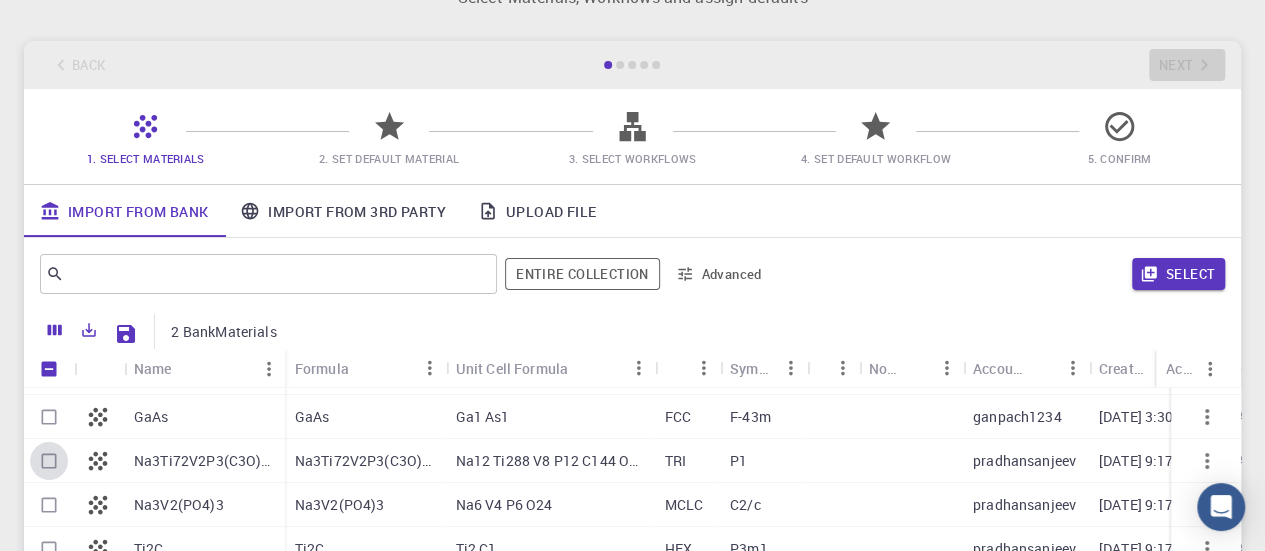 click at bounding box center (49, 461) 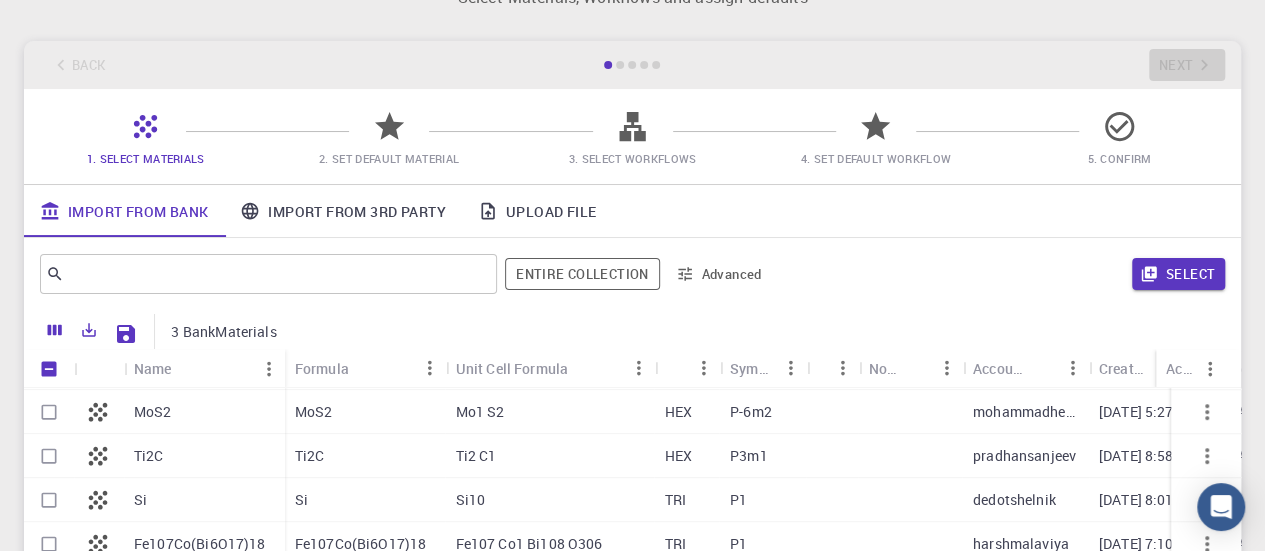 scroll, scrollTop: 650, scrollLeft: 0, axis: vertical 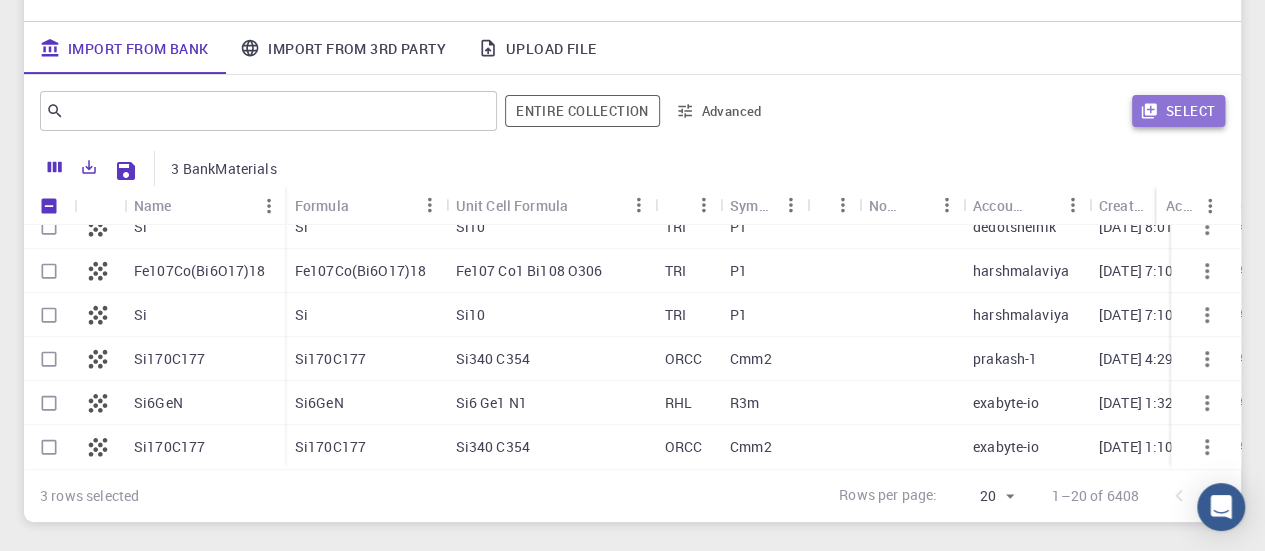 click on "Select" at bounding box center (1178, 111) 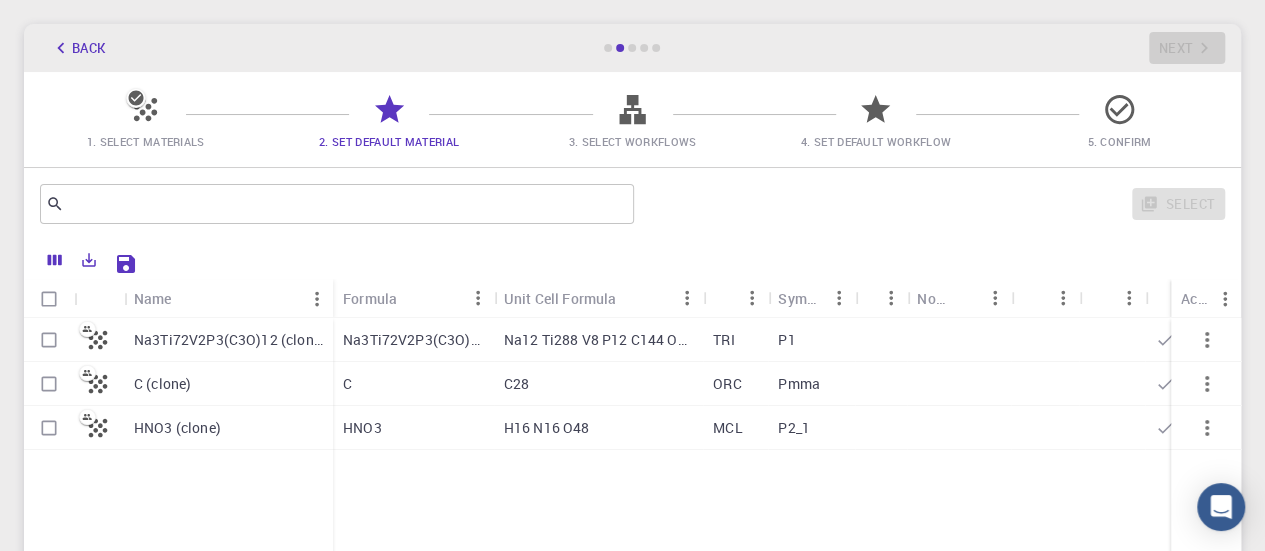 scroll, scrollTop: 83, scrollLeft: 0, axis: vertical 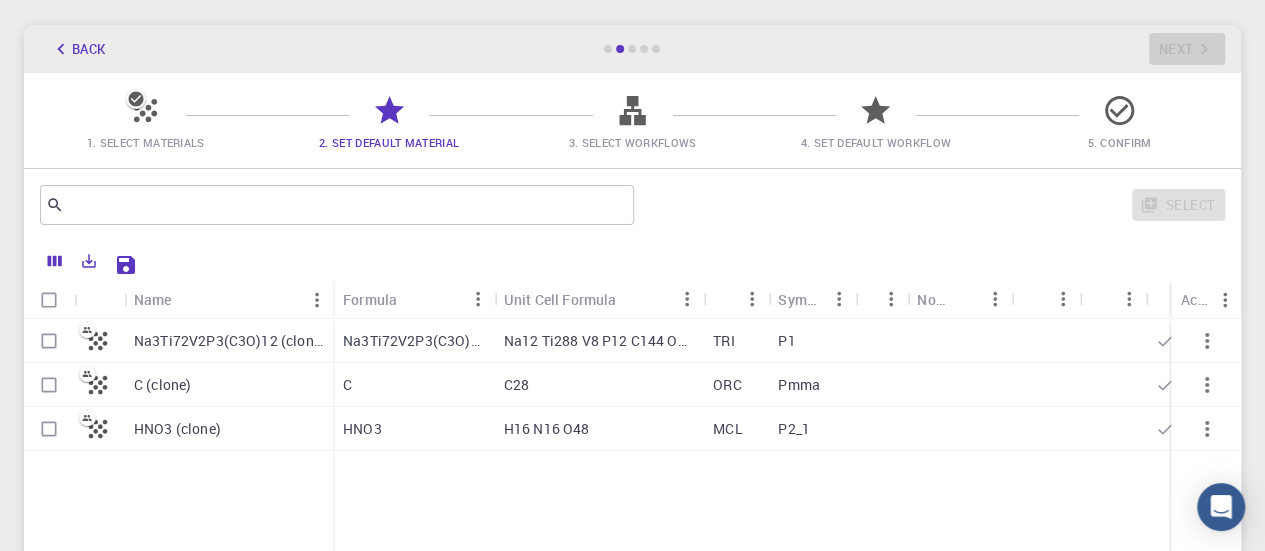click 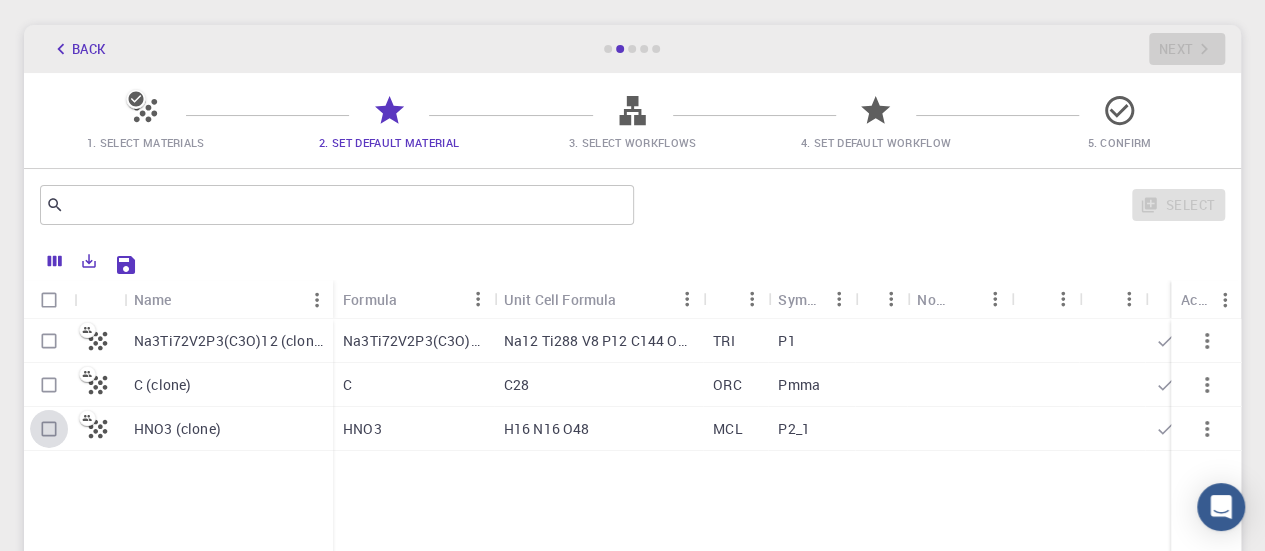 click at bounding box center [49, 429] 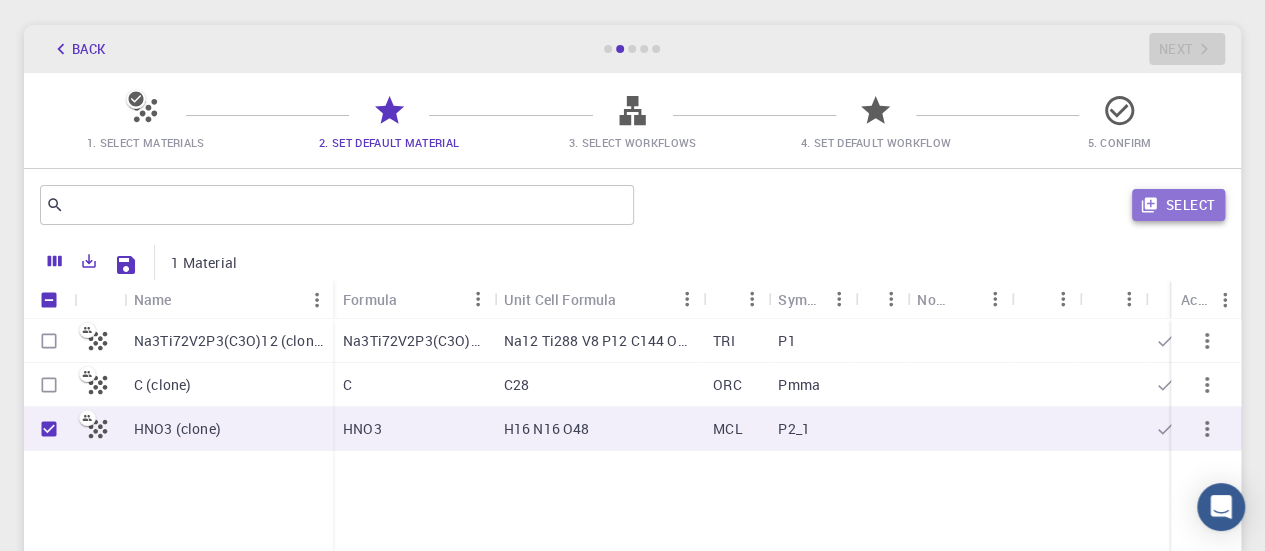 click on "Select" at bounding box center (1178, 205) 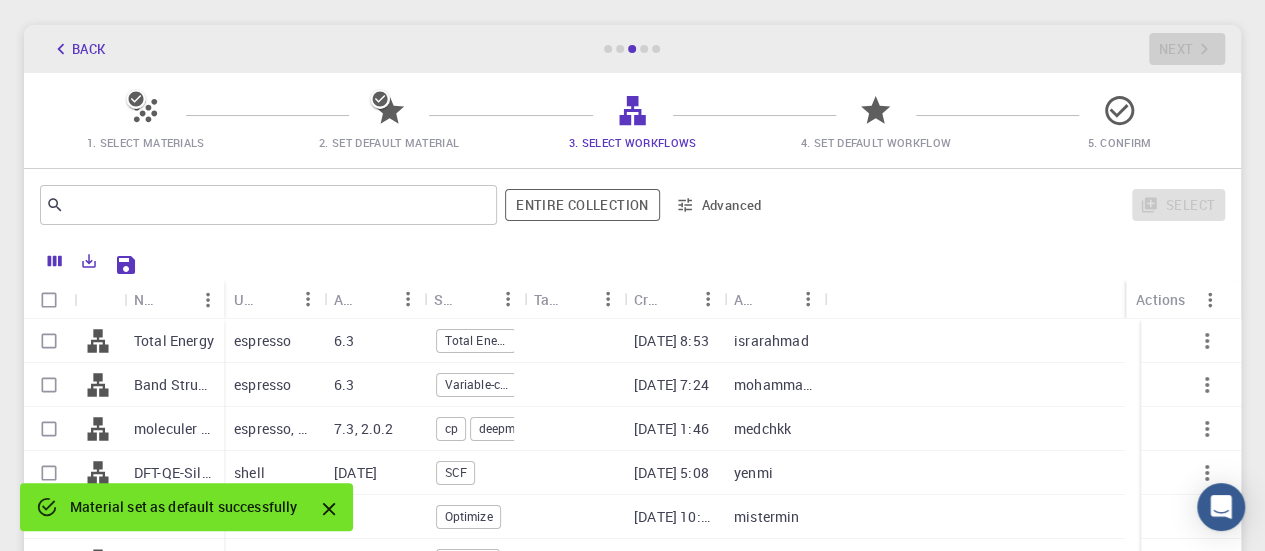 scroll, scrollTop: 211, scrollLeft: 0, axis: vertical 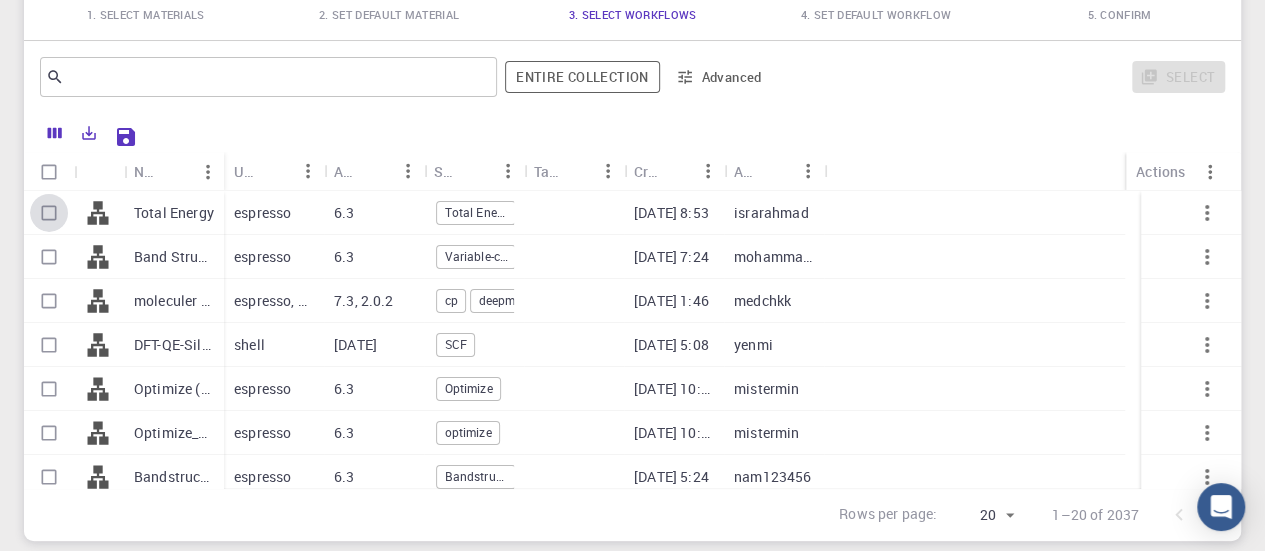 click at bounding box center [49, 213] 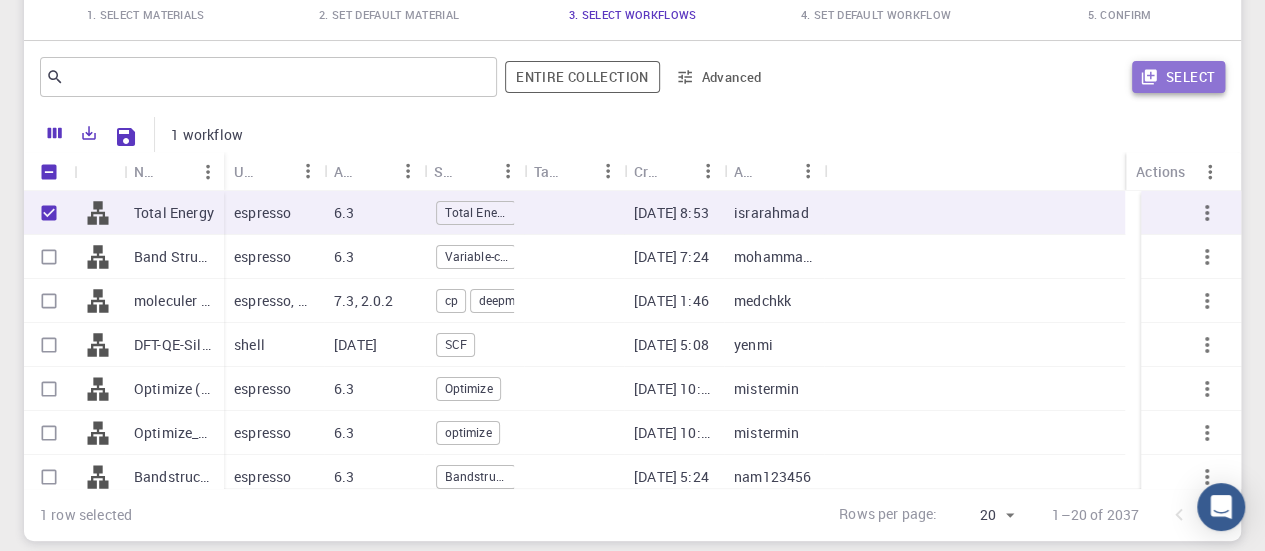 click on "Select" at bounding box center (1178, 77) 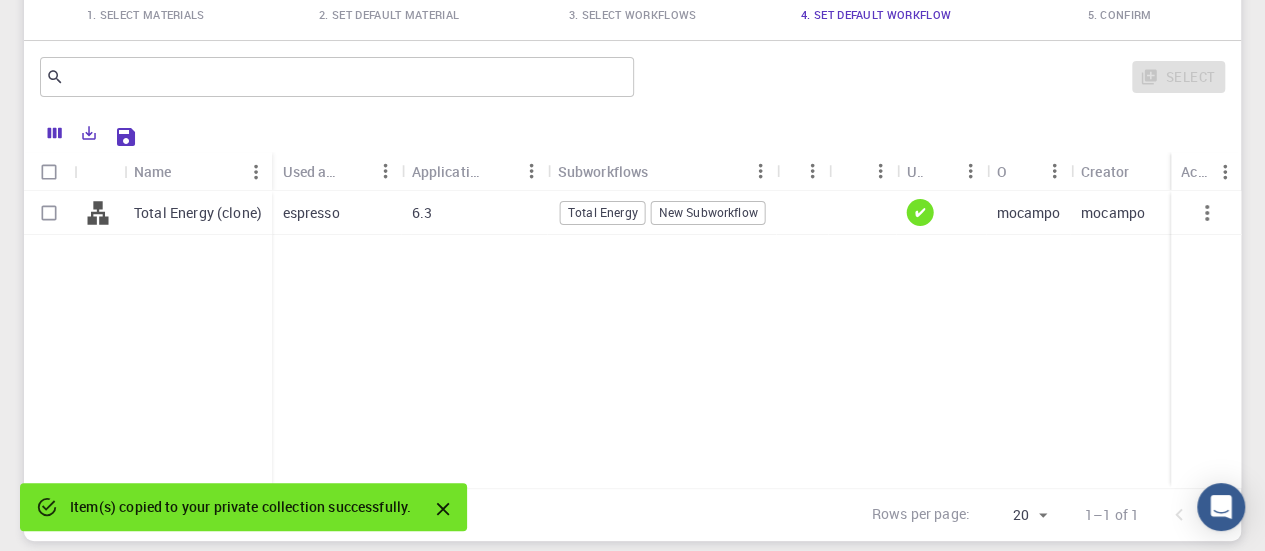 click on "6.3" at bounding box center [474, 213] 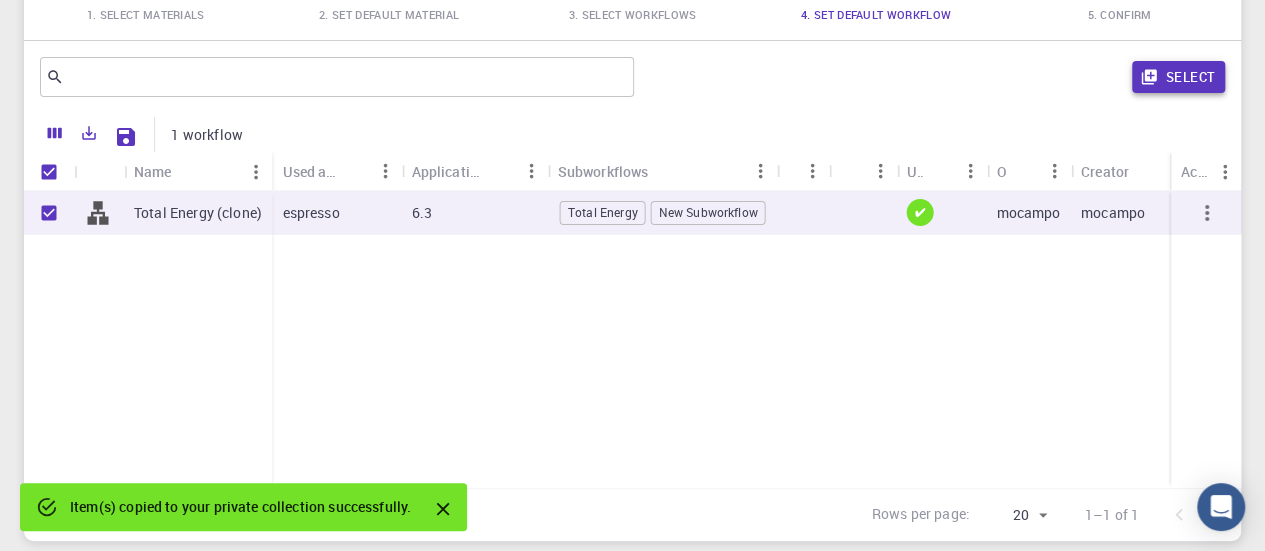 click on "Select" at bounding box center (1178, 77) 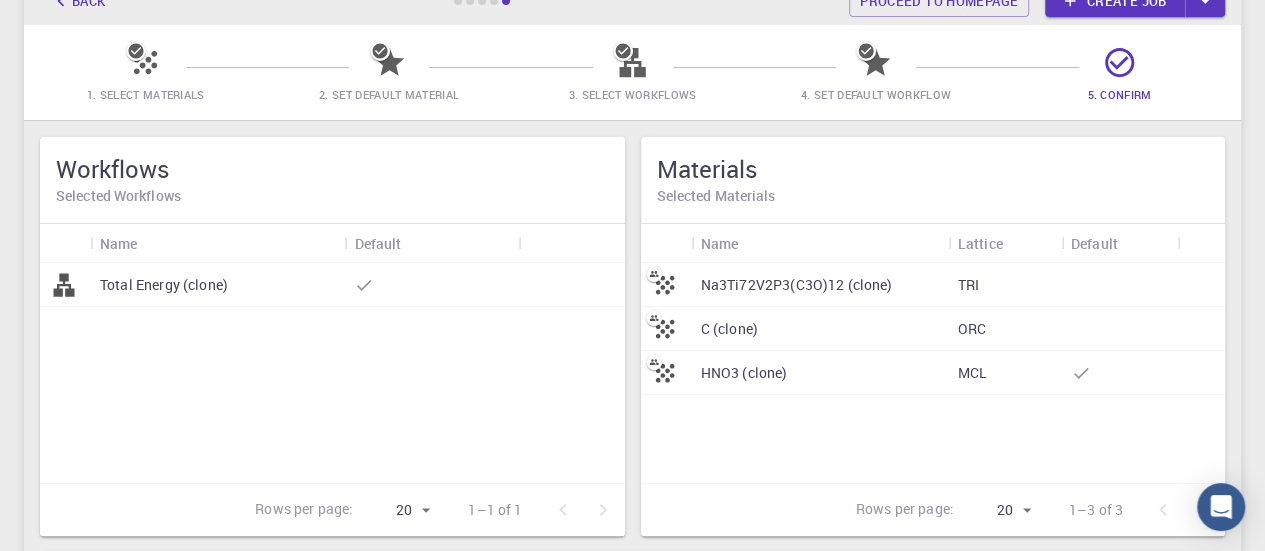 scroll, scrollTop: 0, scrollLeft: 0, axis: both 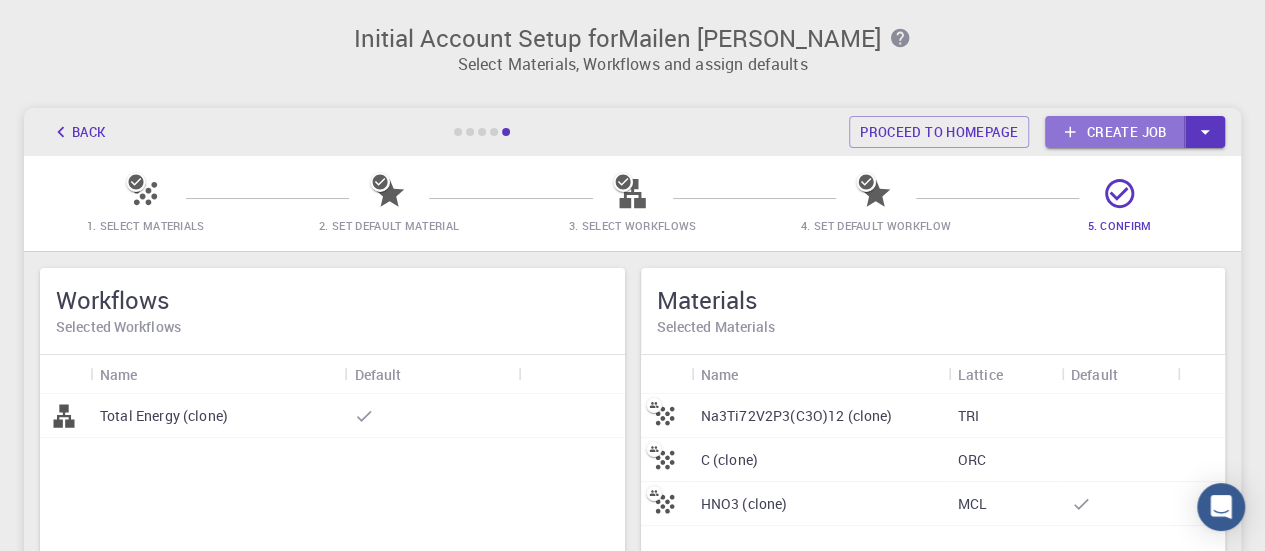 click on "Create job" at bounding box center [1115, 132] 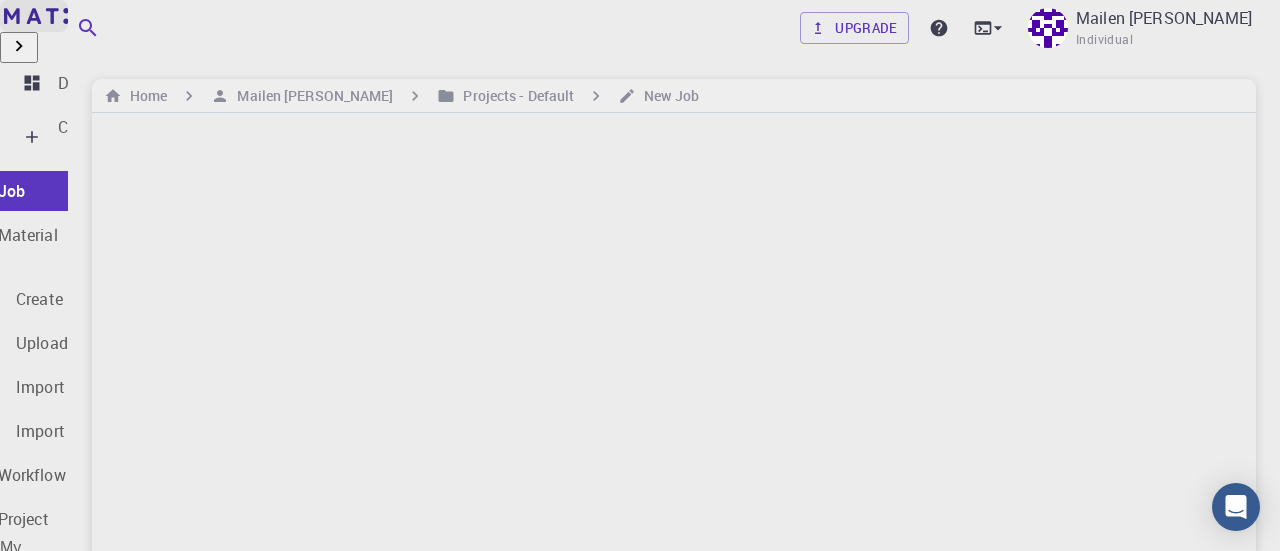 click at bounding box center [18, 16] 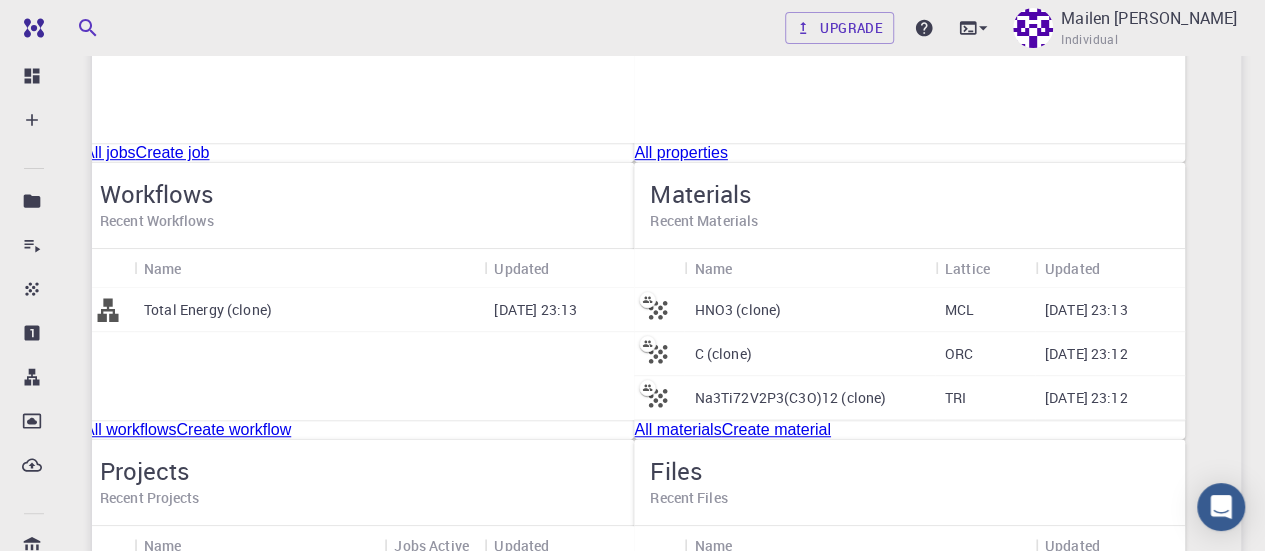 scroll, scrollTop: 527, scrollLeft: 0, axis: vertical 